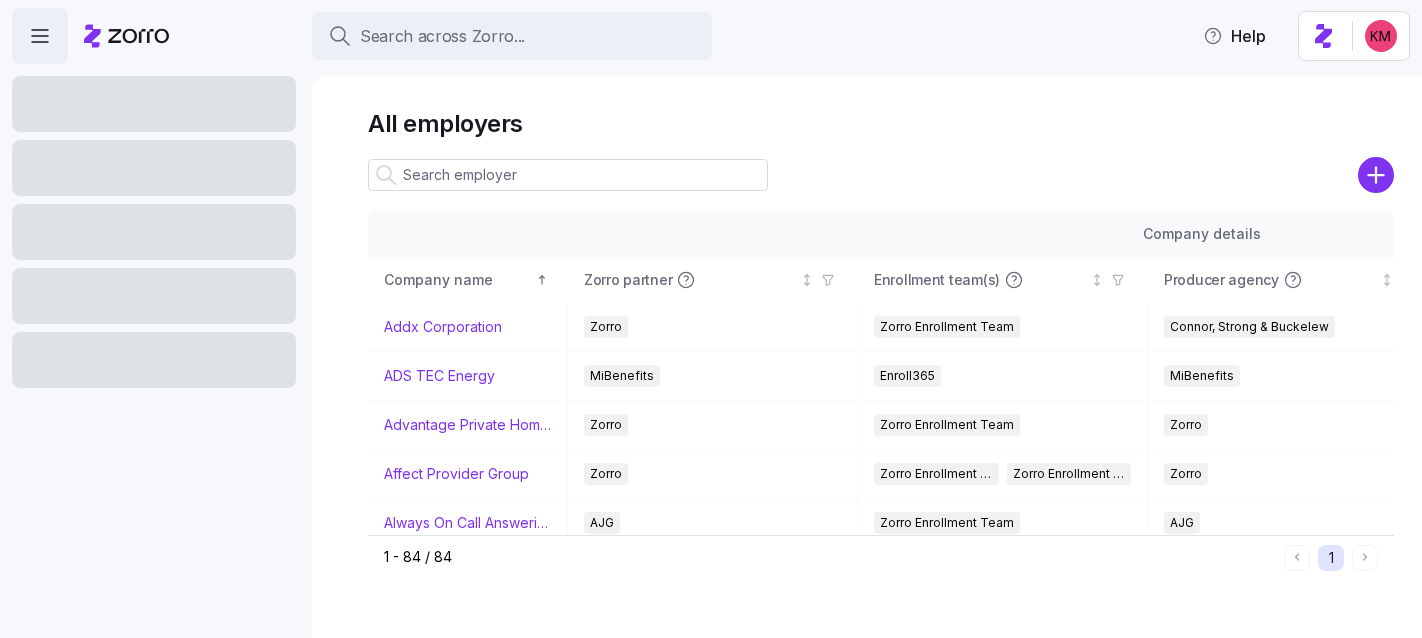 scroll, scrollTop: 0, scrollLeft: 0, axis: both 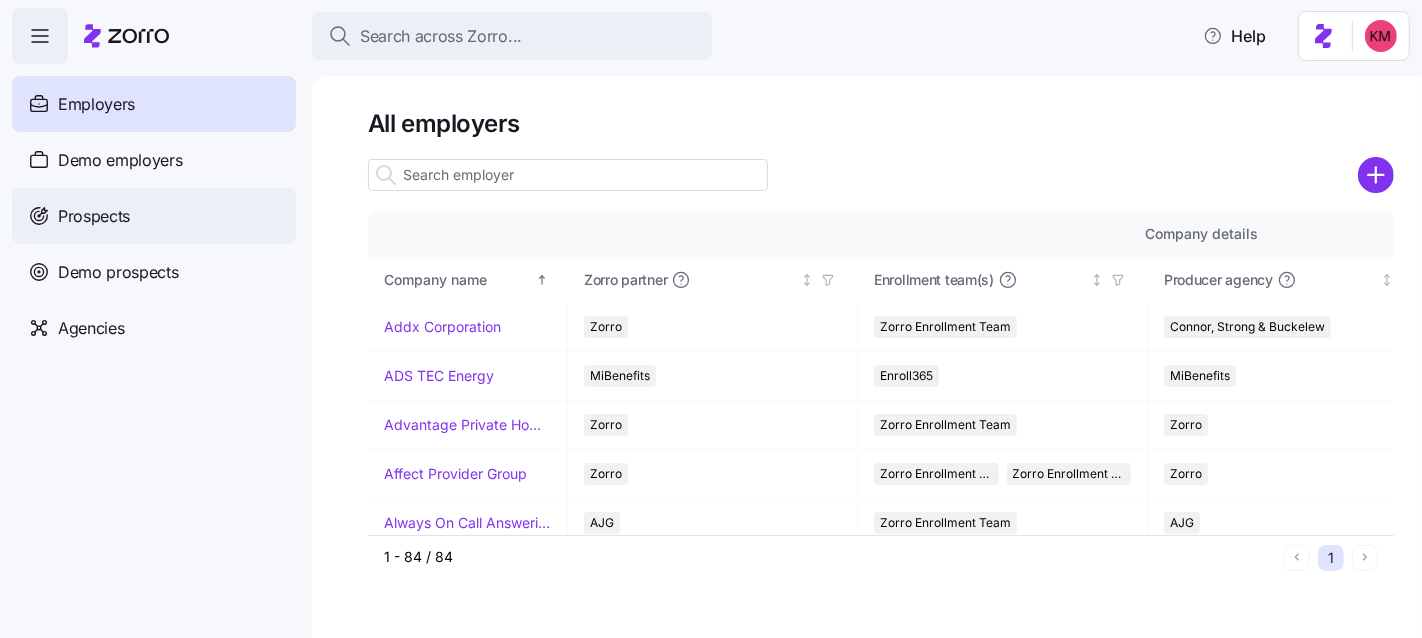 click on "Prospects" at bounding box center [94, 216] 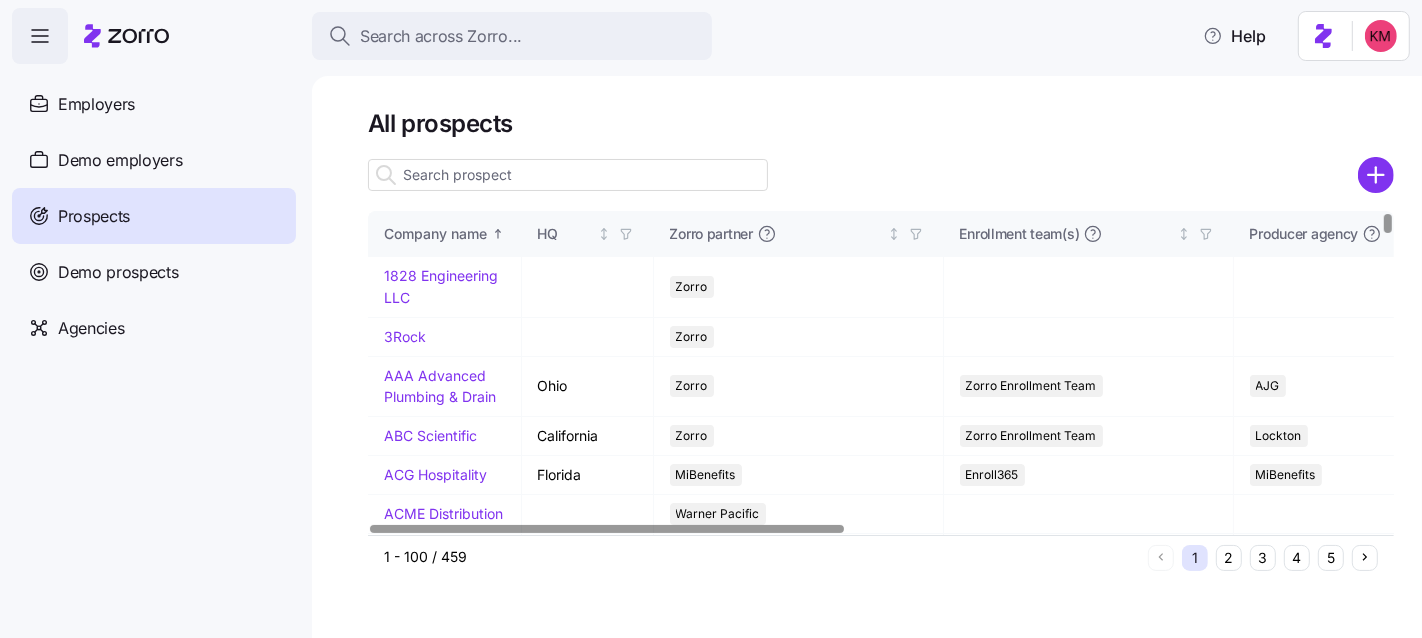 click at bounding box center (568, 175) 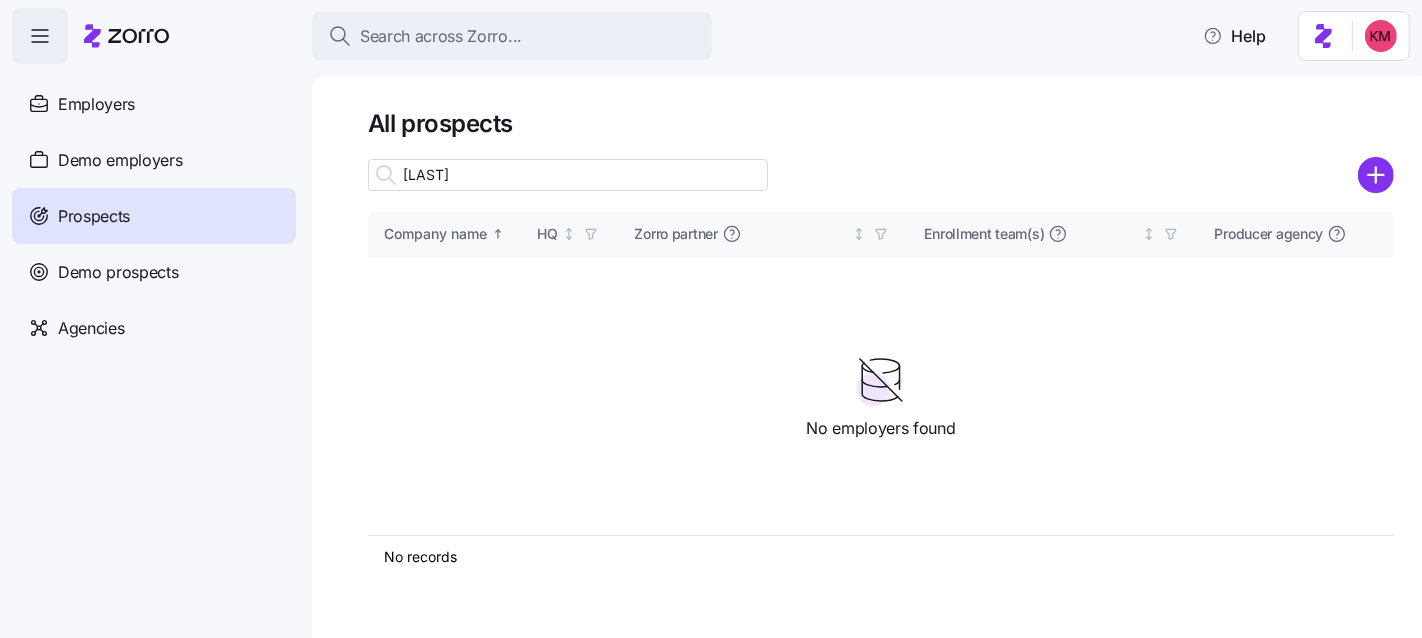 click on "[LAST]" at bounding box center [568, 175] 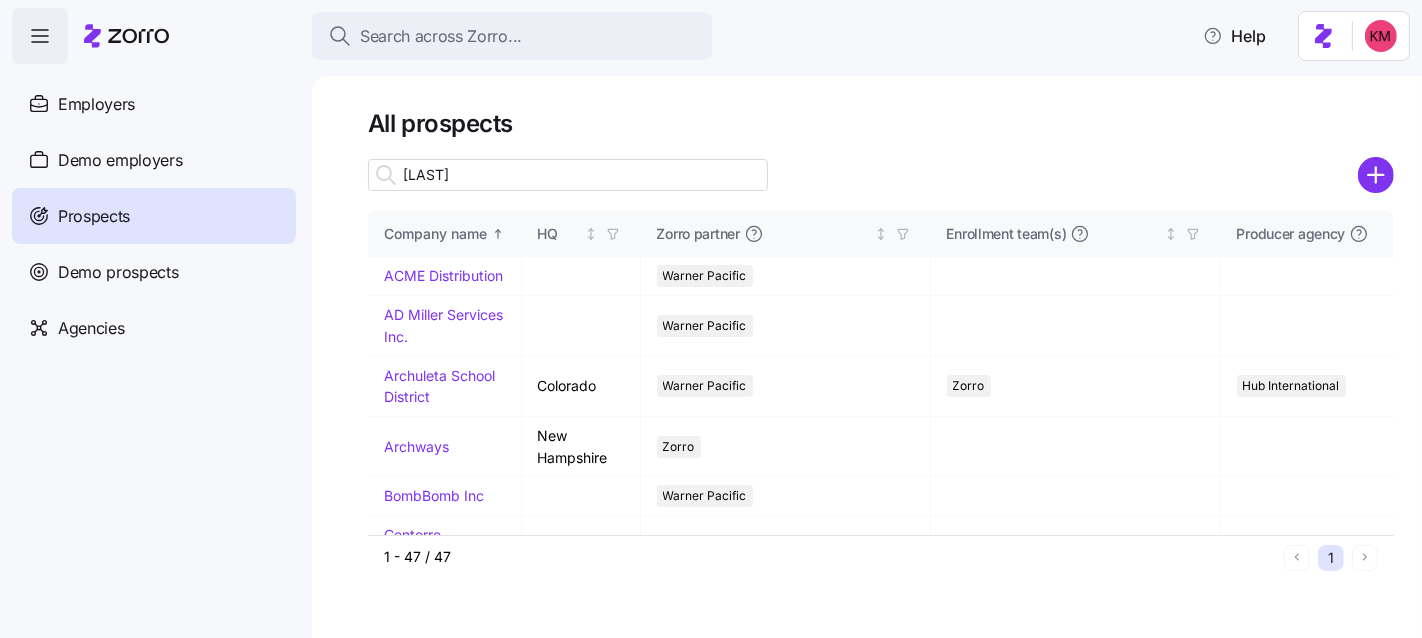 click on "[LAST]" at bounding box center [568, 175] 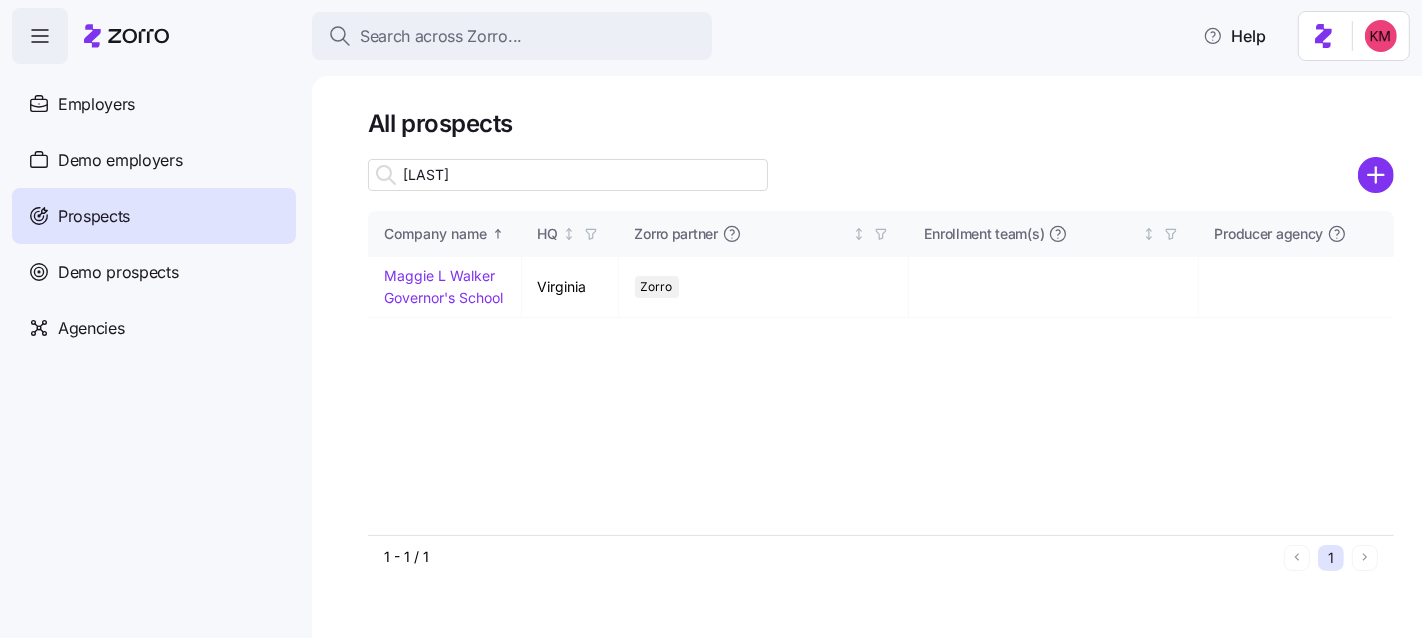 click on "[LAST]" at bounding box center (568, 175) 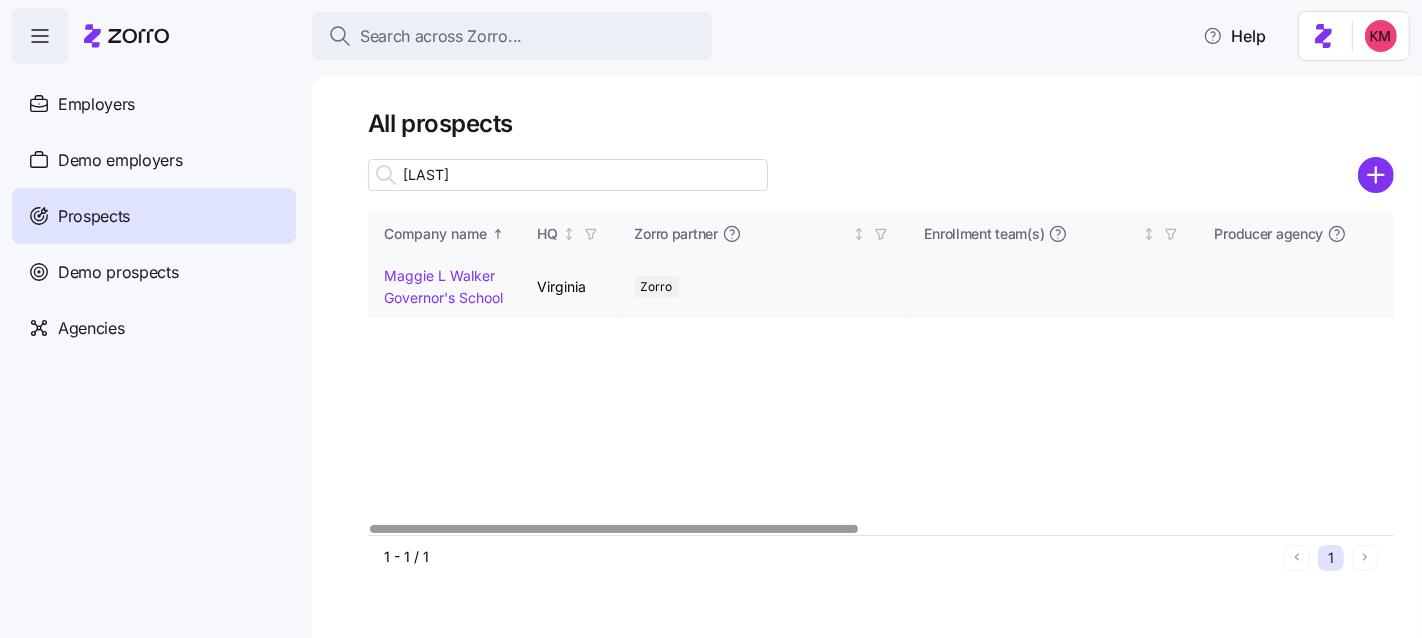 type on "[LAST]" 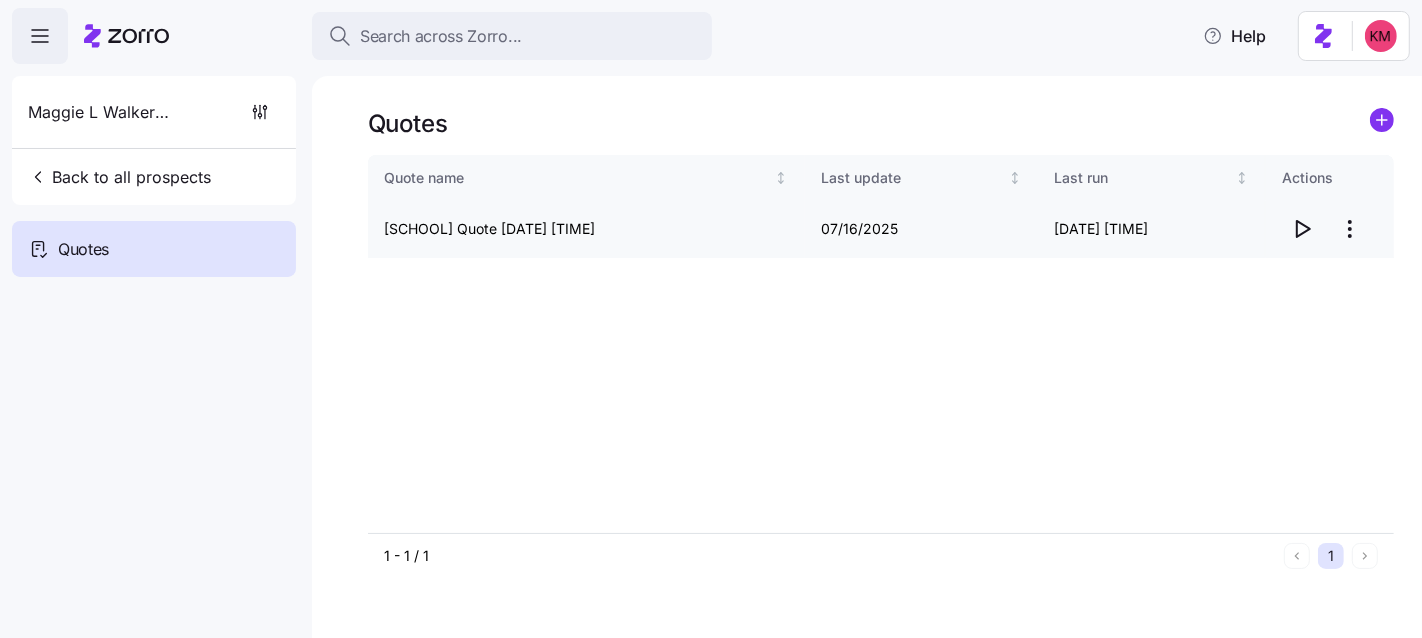 click 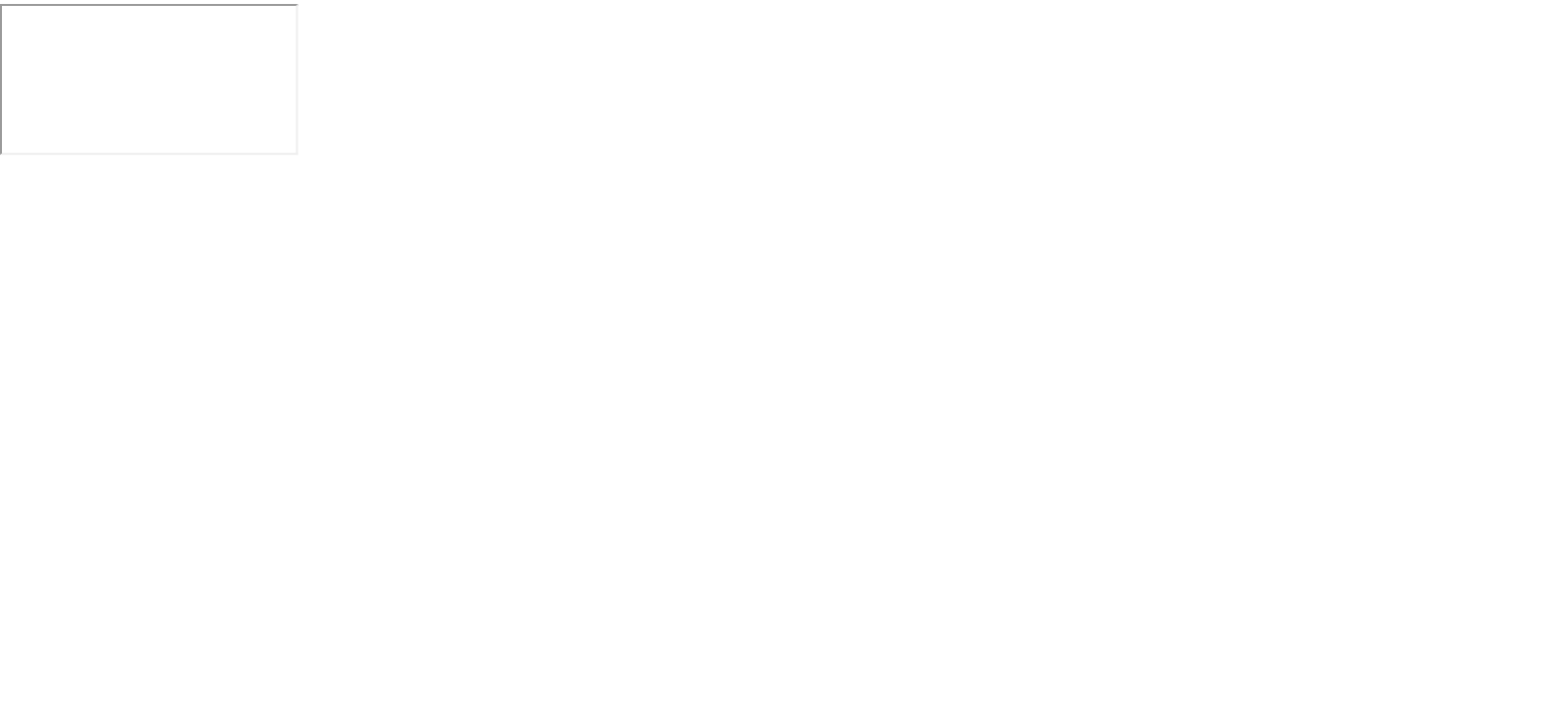 scroll, scrollTop: 0, scrollLeft: 0, axis: both 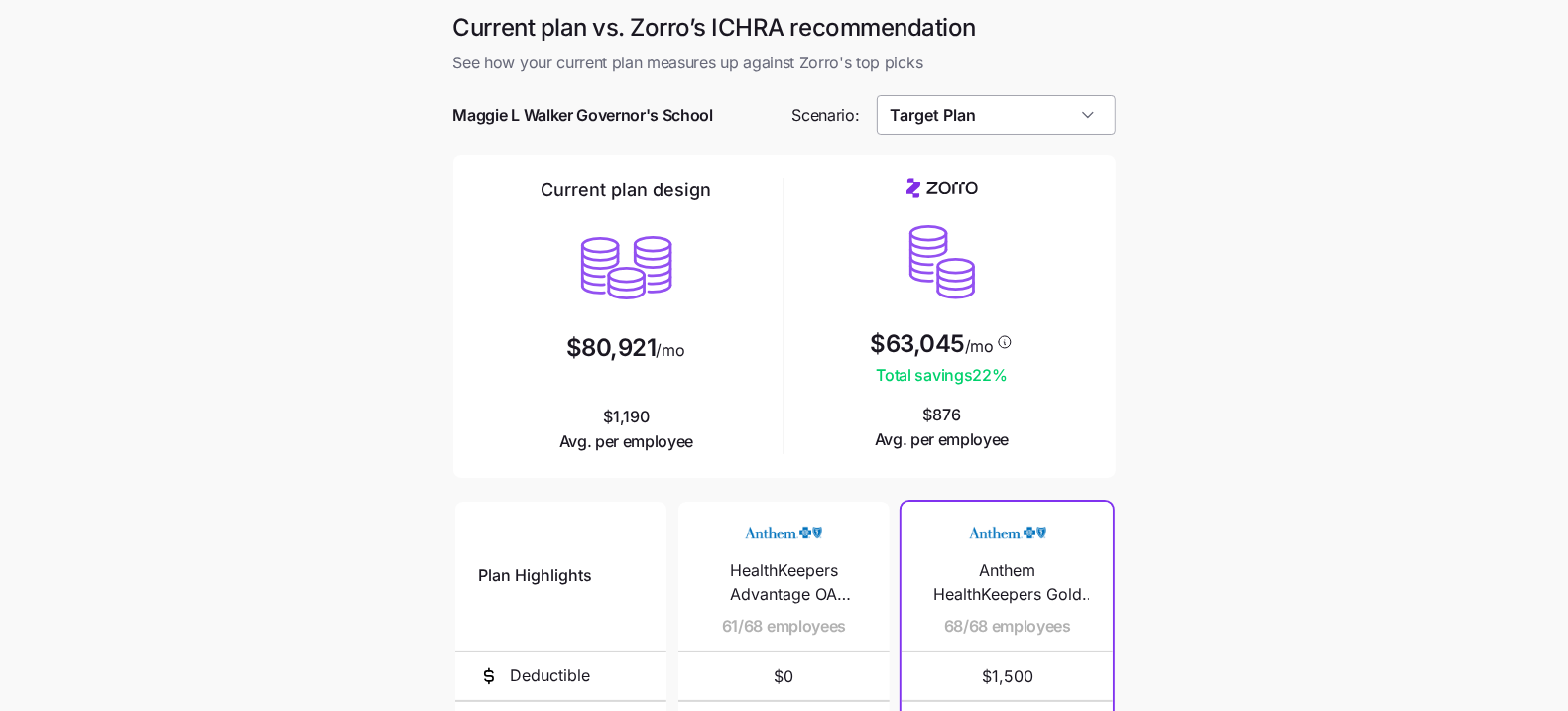 click on "Target Plan" at bounding box center (996, 115) 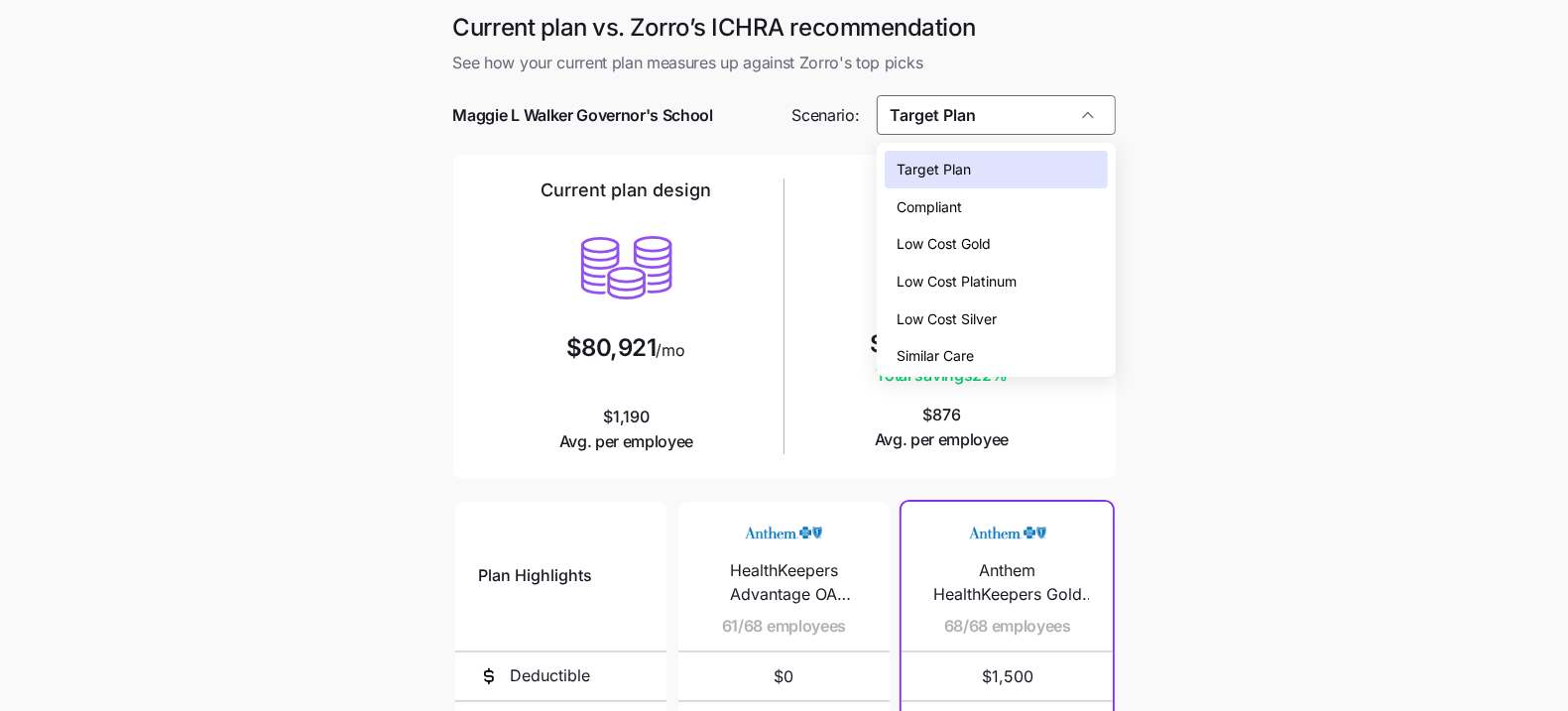 click on "Similar Care" at bounding box center (935, 356) 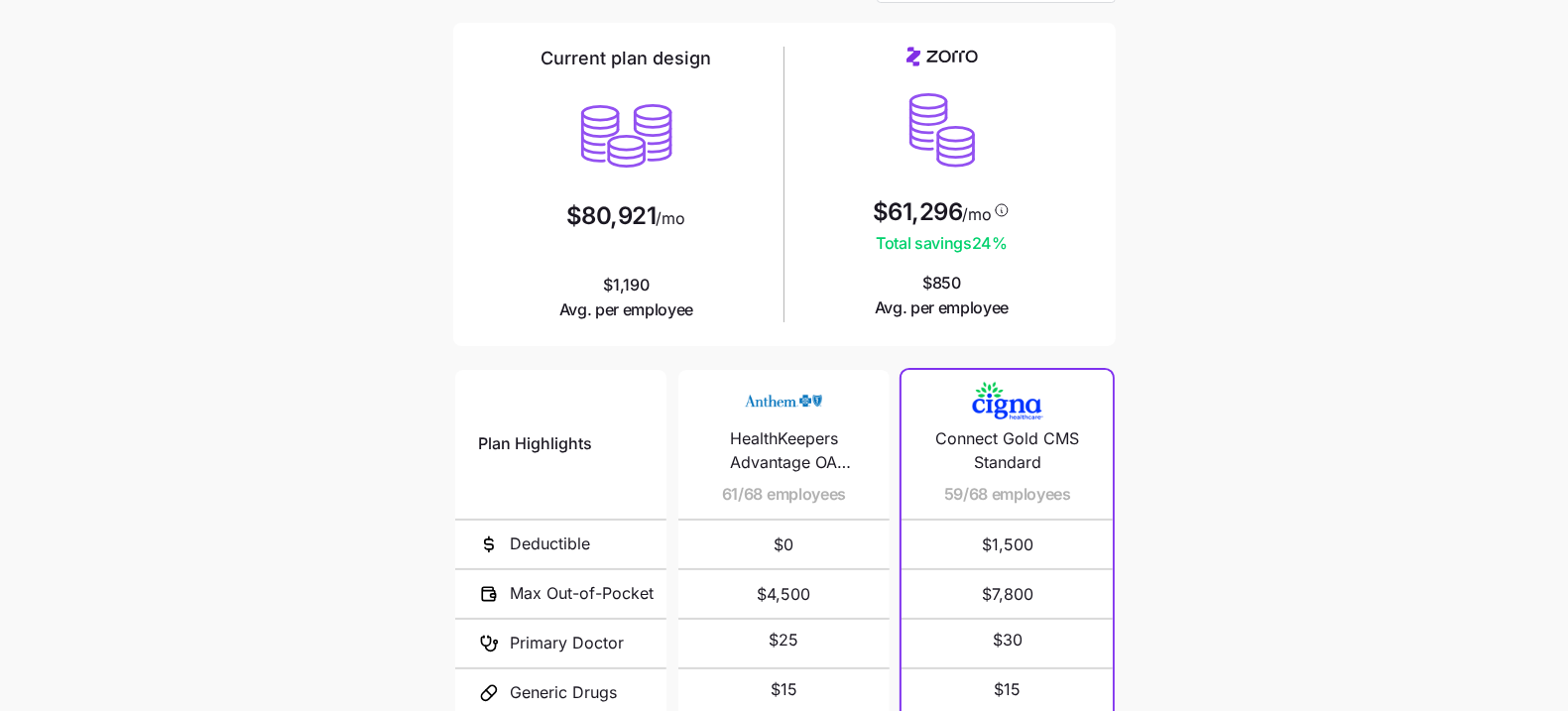 scroll, scrollTop: 0, scrollLeft: 0, axis: both 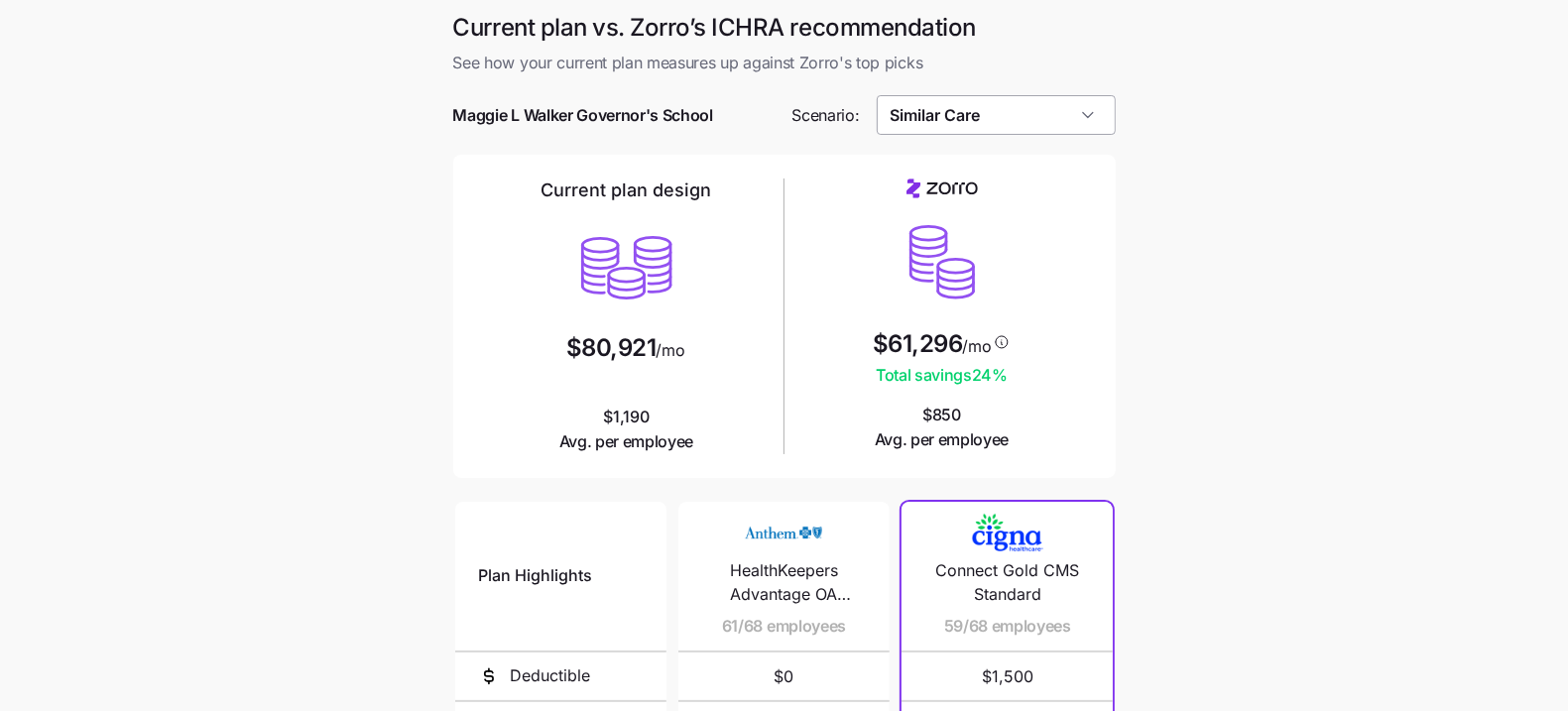 click on "Similar Care" at bounding box center [996, 115] 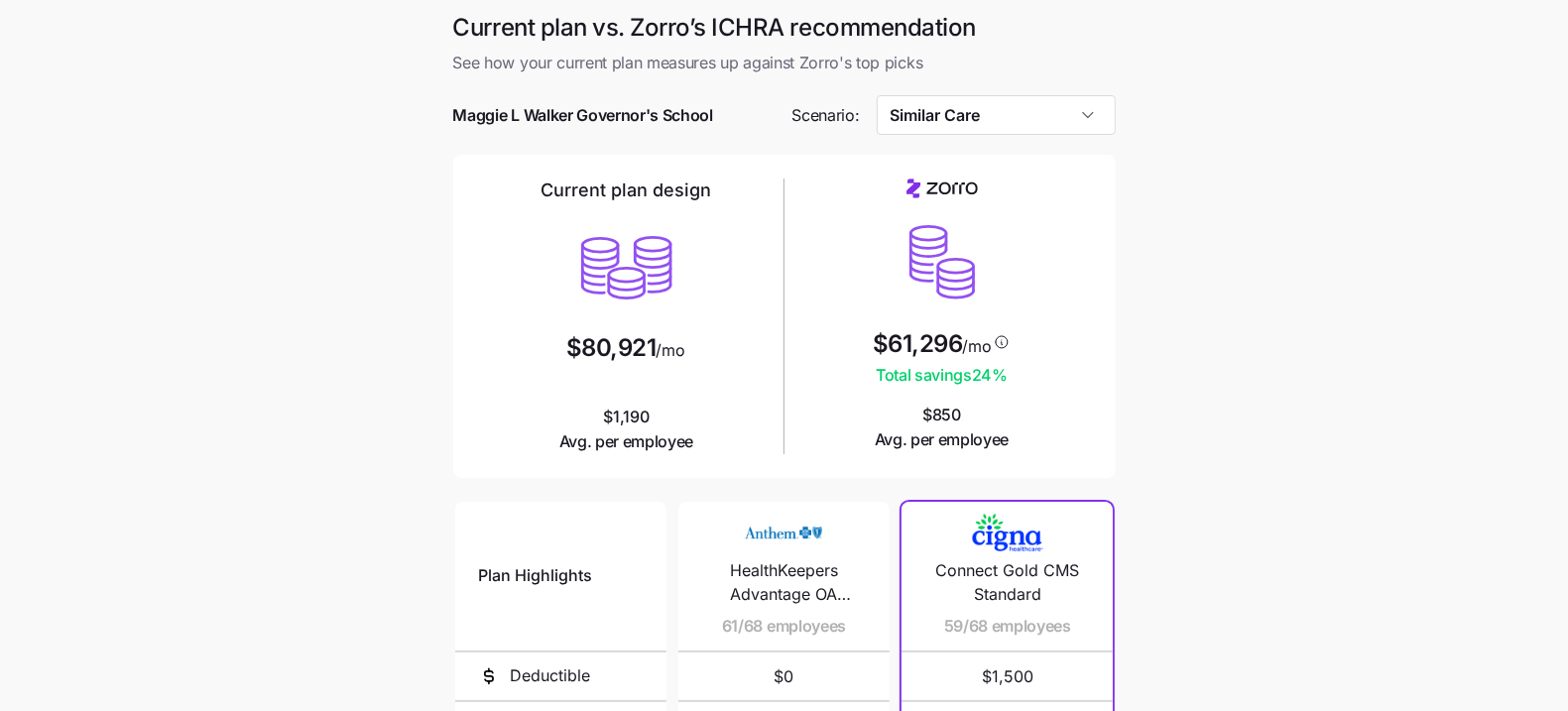 scroll, scrollTop: 6, scrollLeft: 0, axis: vertical 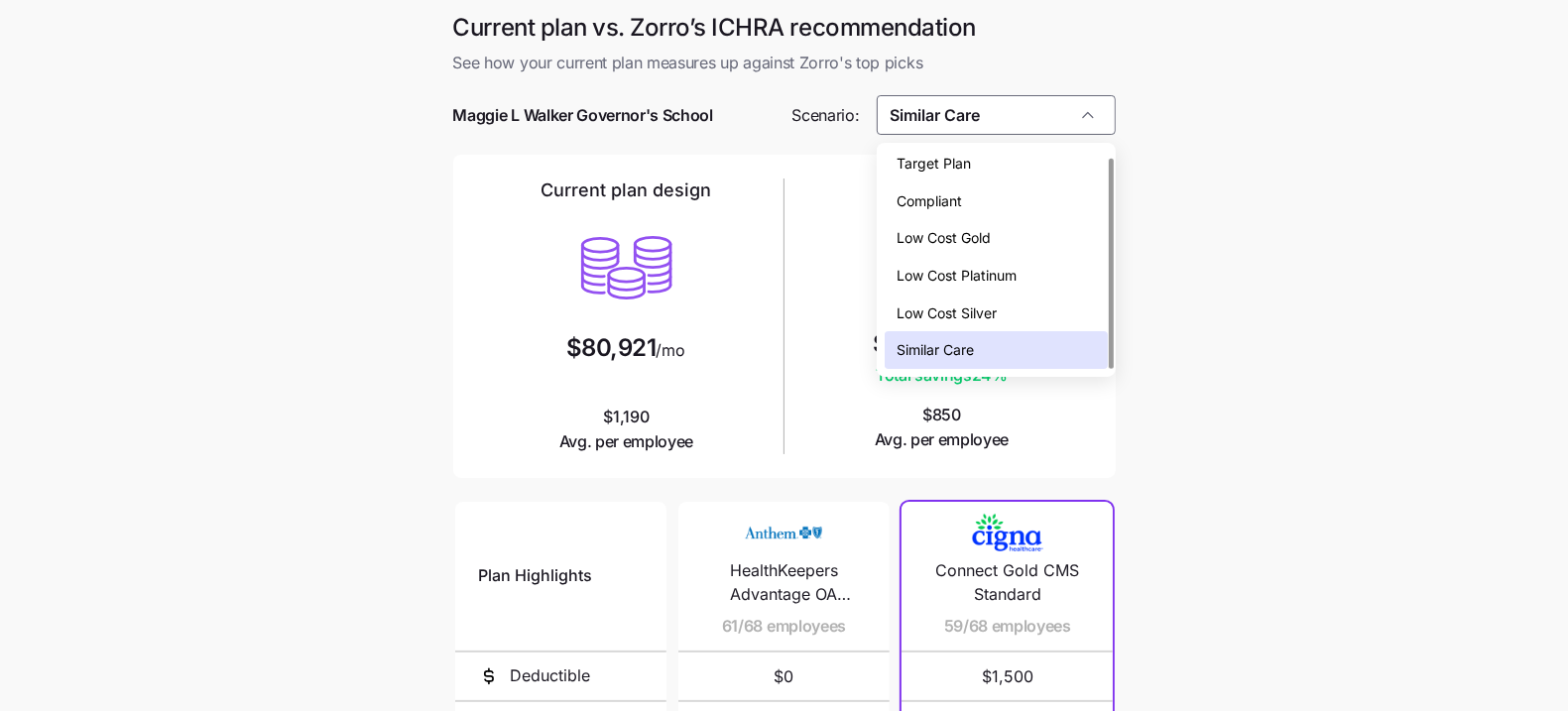 click on "Compliant" at bounding box center (996, 201) 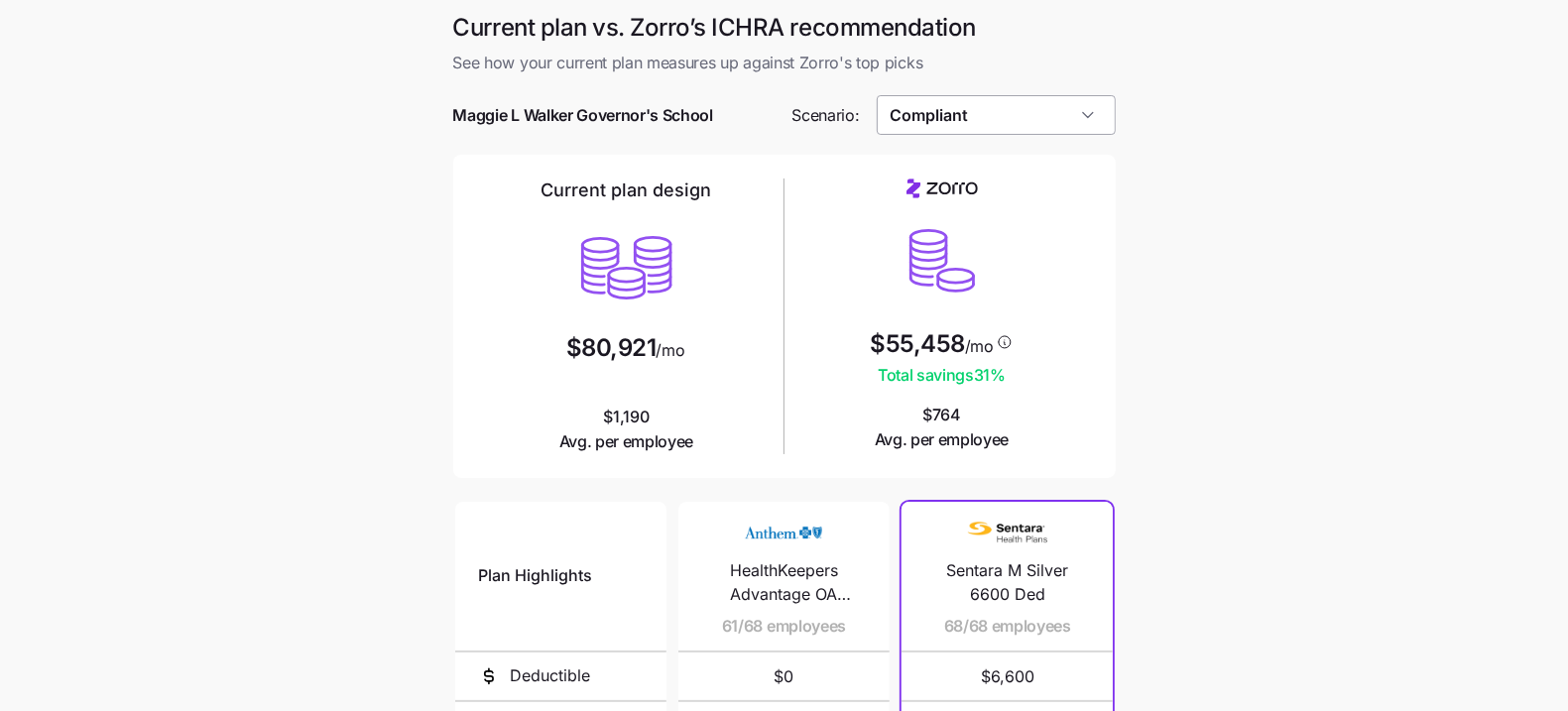 click on "Compliant" at bounding box center [996, 115] 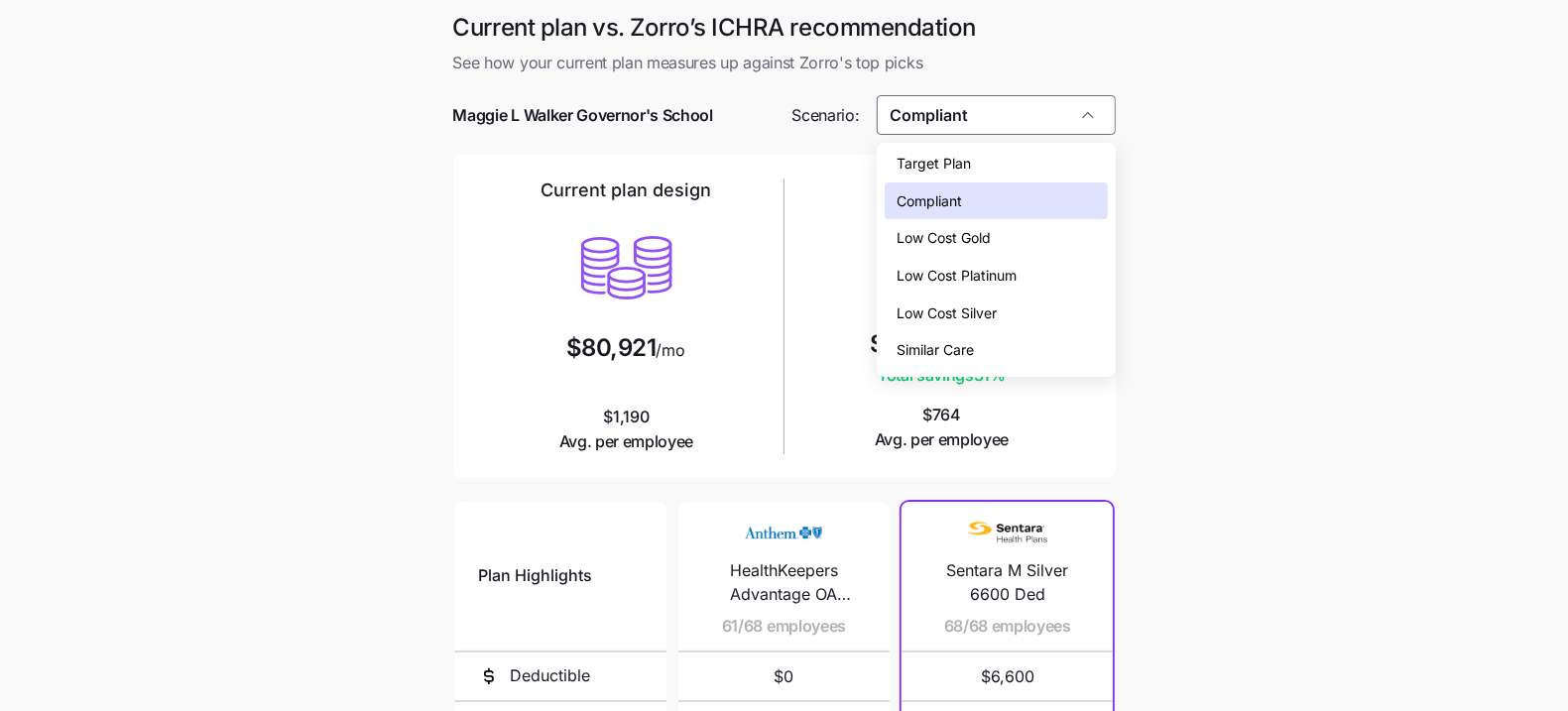 click on "Target Plan" at bounding box center [996, 164] 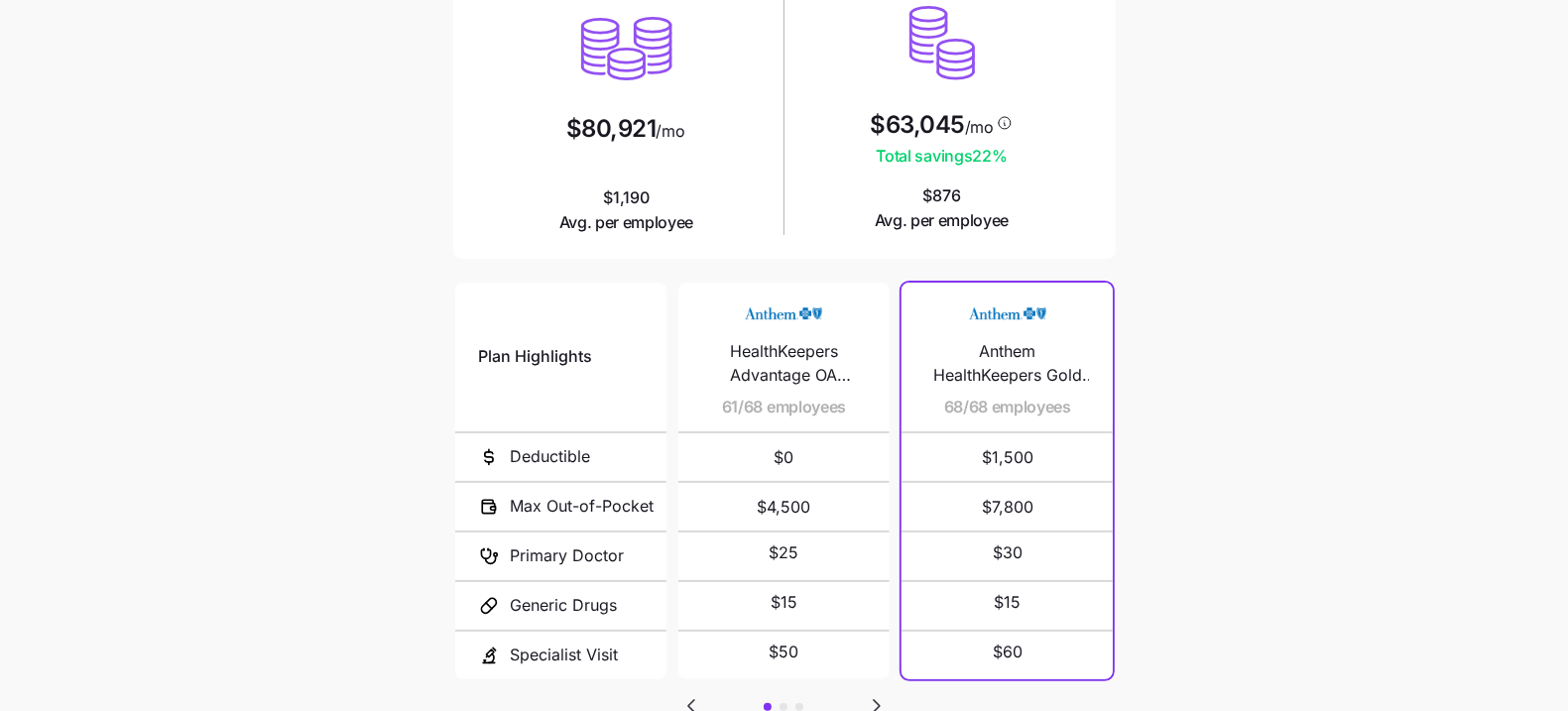 scroll, scrollTop: 0, scrollLeft: 0, axis: both 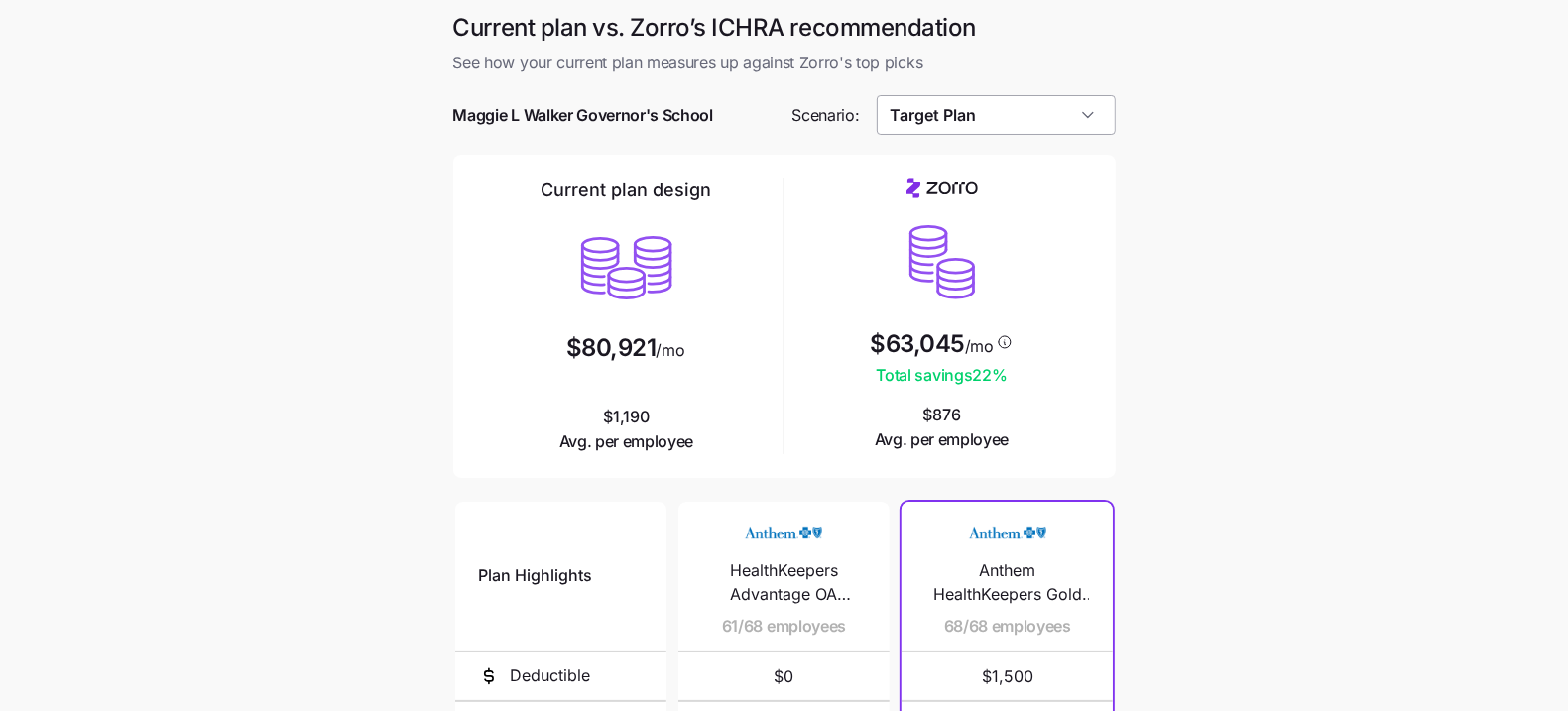 click on "Target Plan" at bounding box center (996, 115) 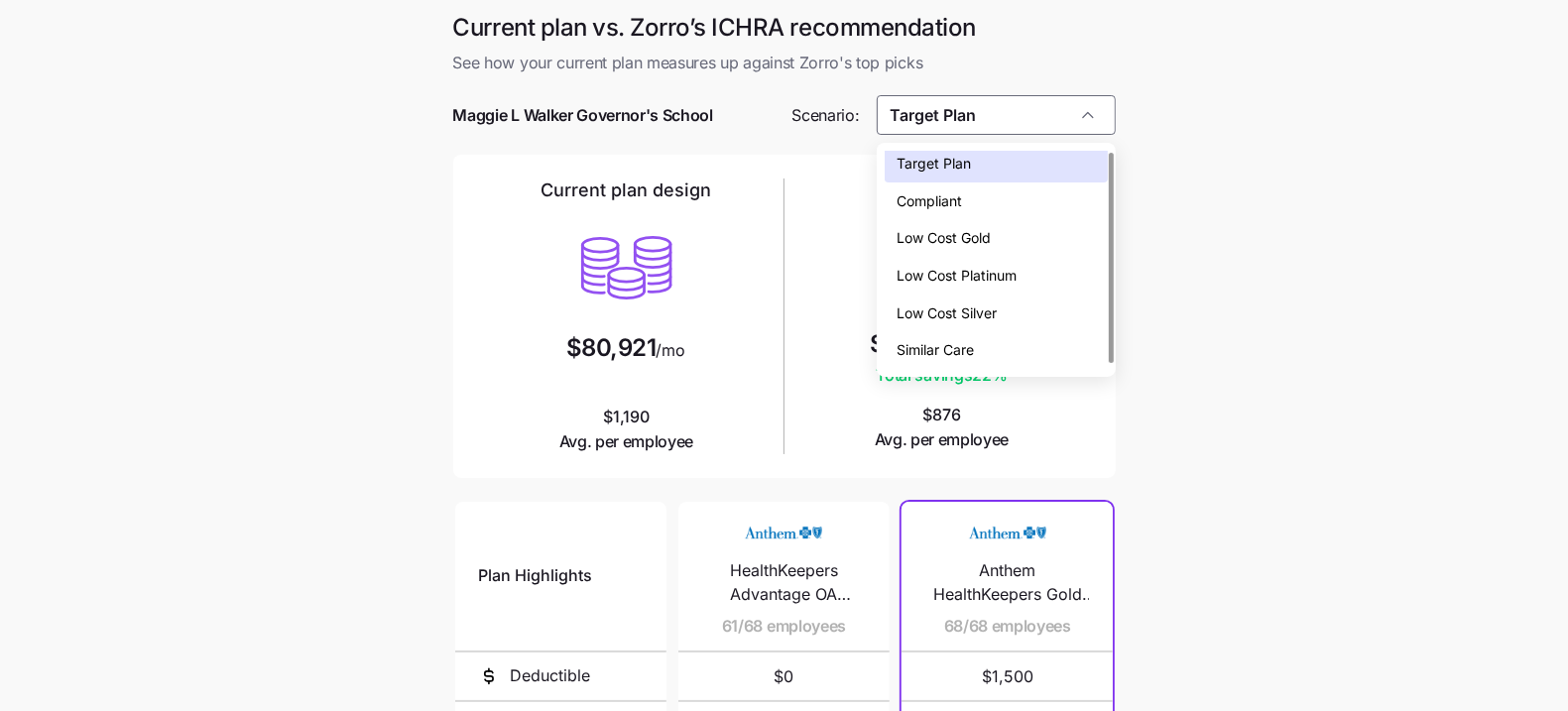 scroll, scrollTop: 0, scrollLeft: 0, axis: both 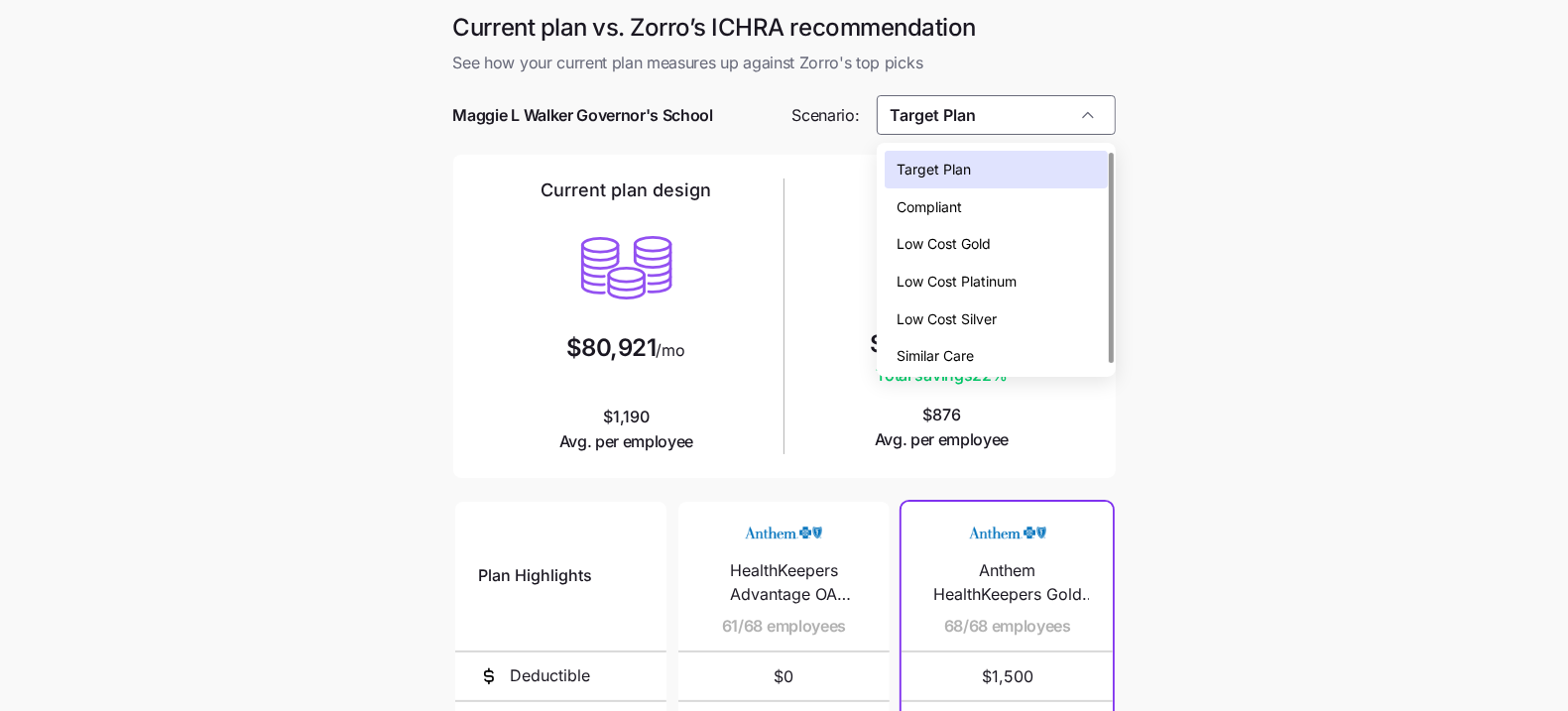 click on "Low Cost Platinum" at bounding box center (956, 282) 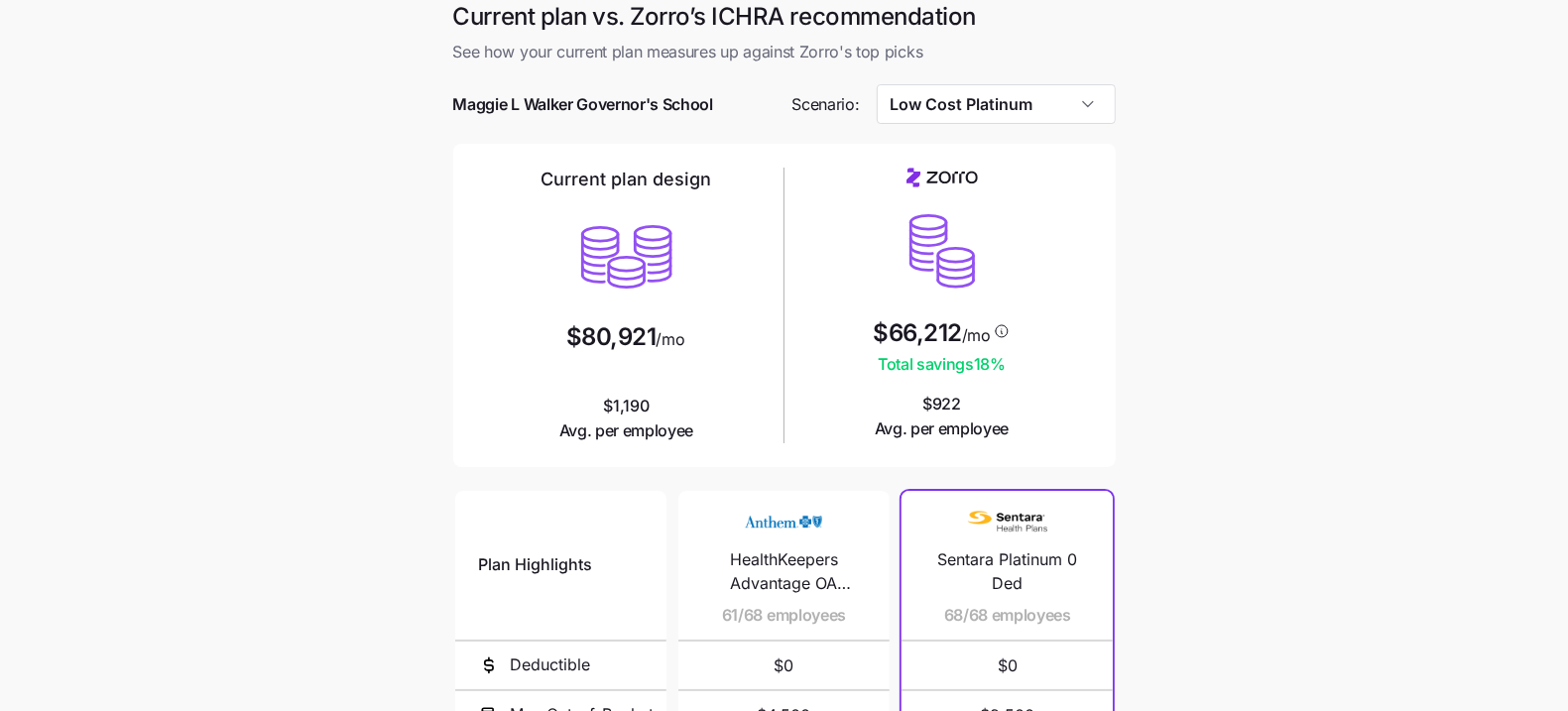 scroll, scrollTop: 0, scrollLeft: 0, axis: both 